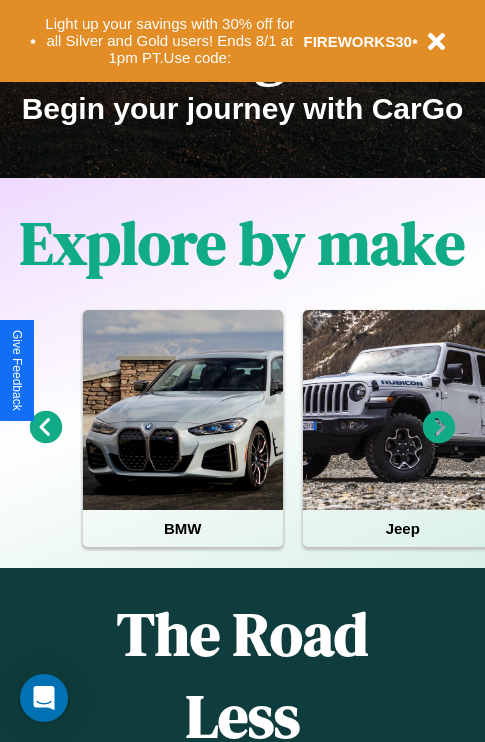 scroll, scrollTop: 308, scrollLeft: 0, axis: vertical 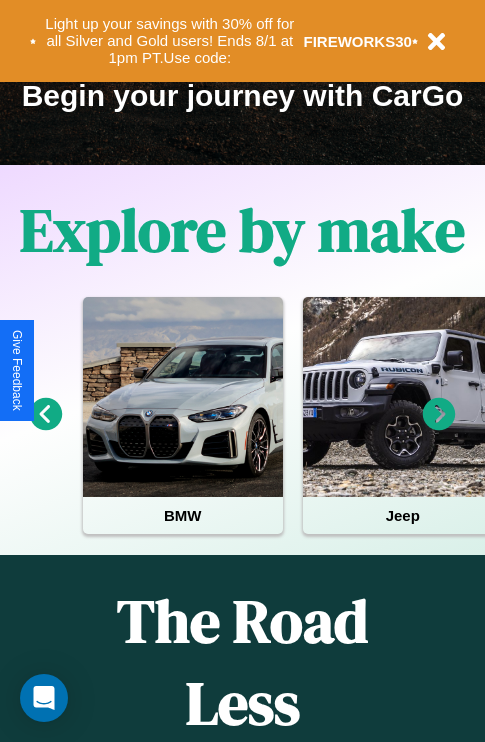 click 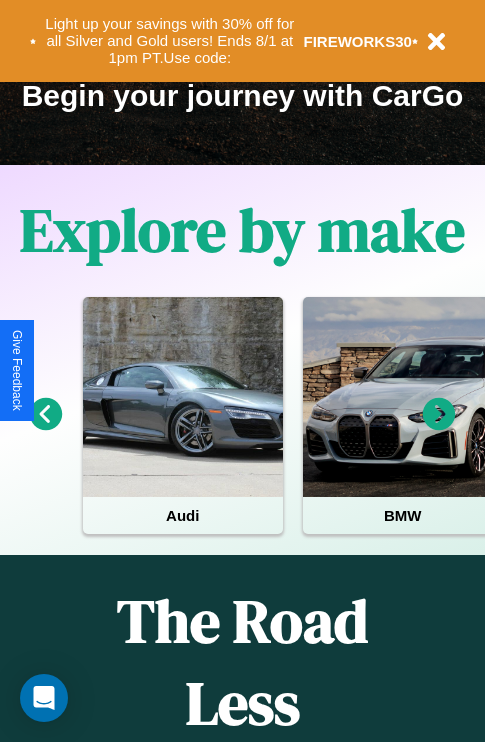 click 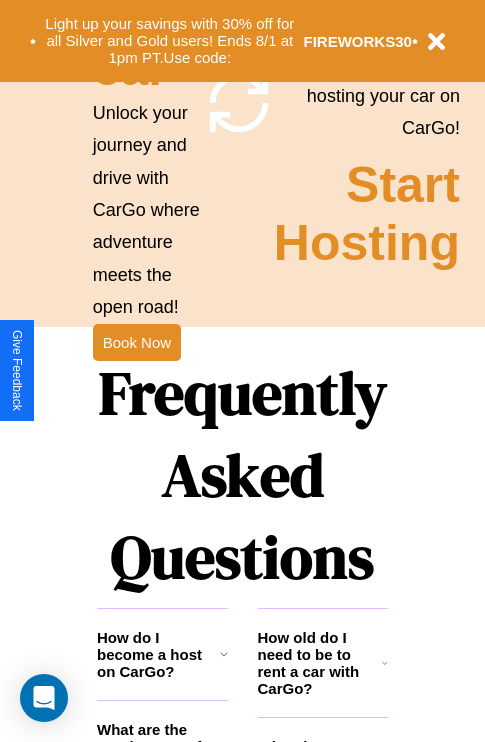 scroll, scrollTop: 1947, scrollLeft: 0, axis: vertical 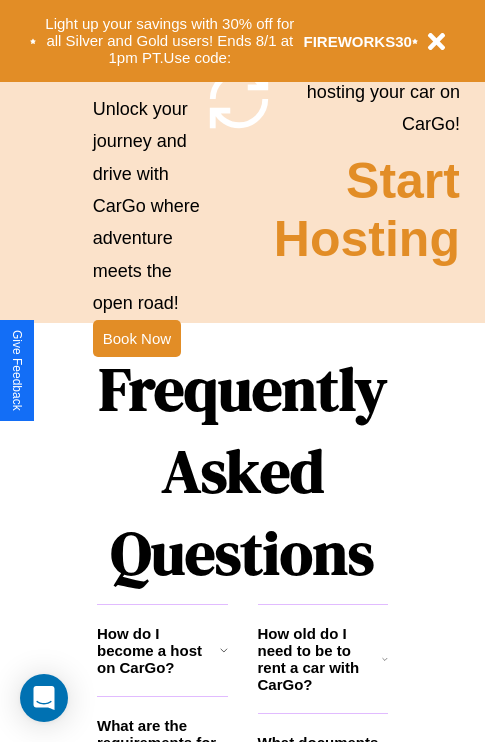 click on "Frequently Asked Questions" at bounding box center [242, 471] 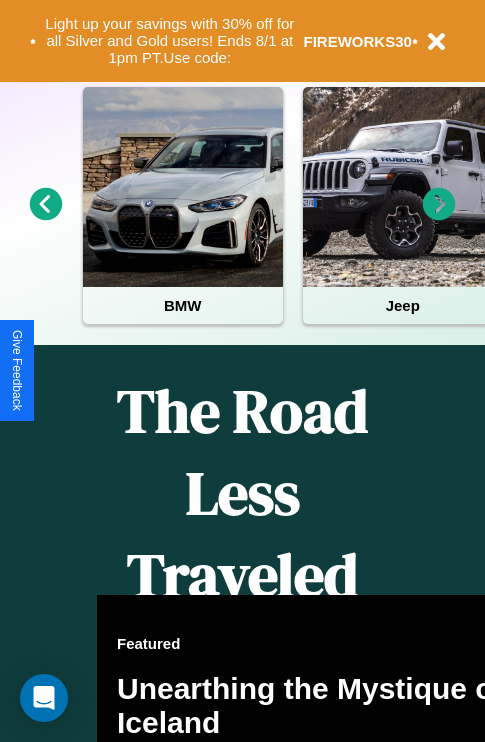 scroll, scrollTop: 0, scrollLeft: 0, axis: both 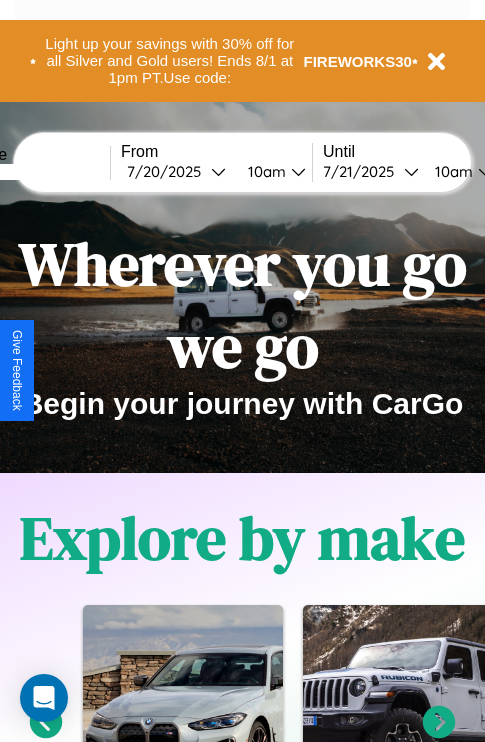 click at bounding box center (35, 172) 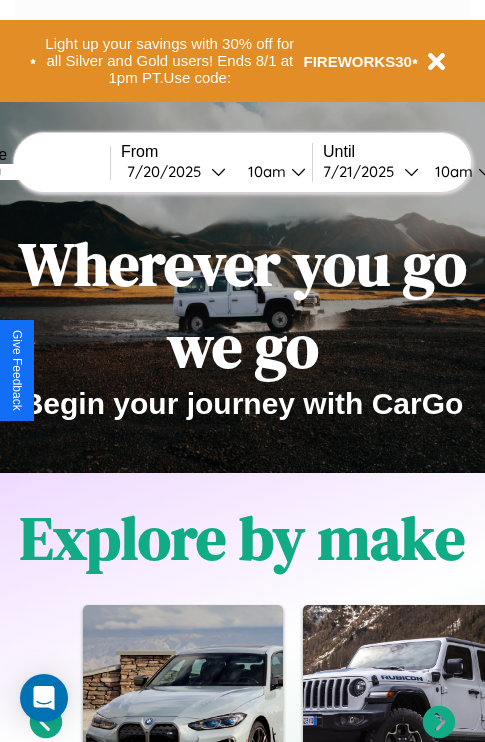 type on "*******" 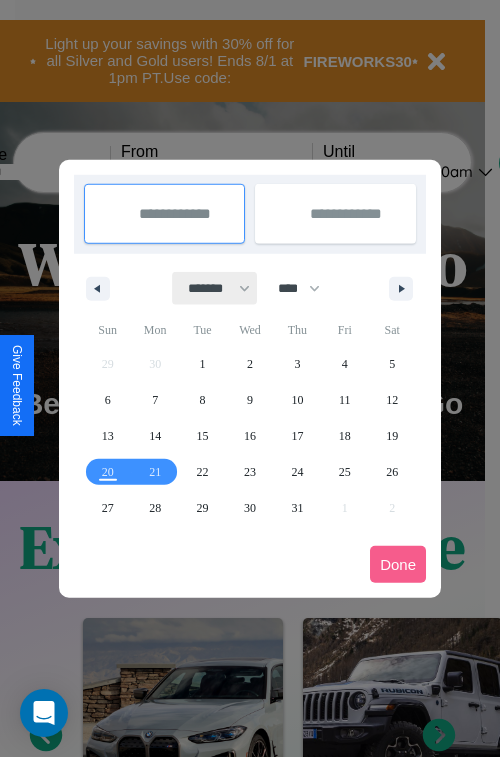 click on "******* ******** ***** ***** *** **** **** ****** ********* ******* ******** ********" at bounding box center (215, 288) 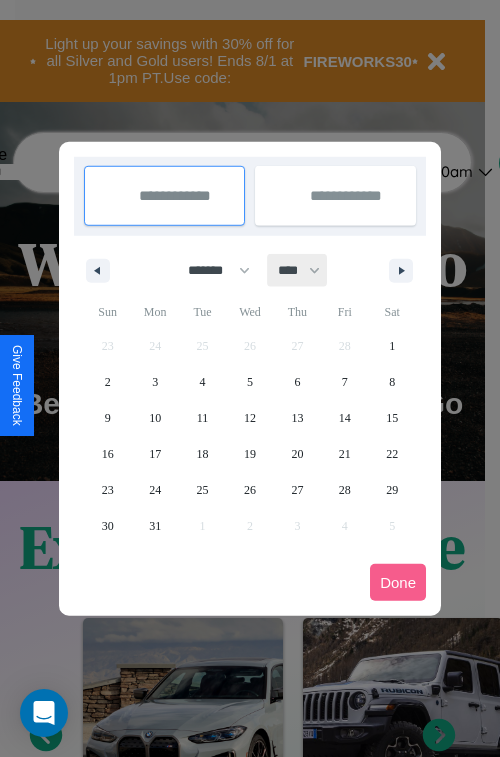 click on "**** **** **** **** **** **** **** **** **** **** **** **** **** **** **** **** **** **** **** **** **** **** **** **** **** **** **** **** **** **** **** **** **** **** **** **** **** **** **** **** **** **** **** **** **** **** **** **** **** **** **** **** **** **** **** **** **** **** **** **** **** **** **** **** **** **** **** **** **** **** **** **** **** **** **** **** **** **** **** **** **** **** **** **** **** **** **** **** **** **** **** **** **** **** **** **** **** **** **** **** **** **** **** **** **** **** **** **** **** **** **** **** **** **** **** **** **** **** **** **** ****" at bounding box center [298, 270] 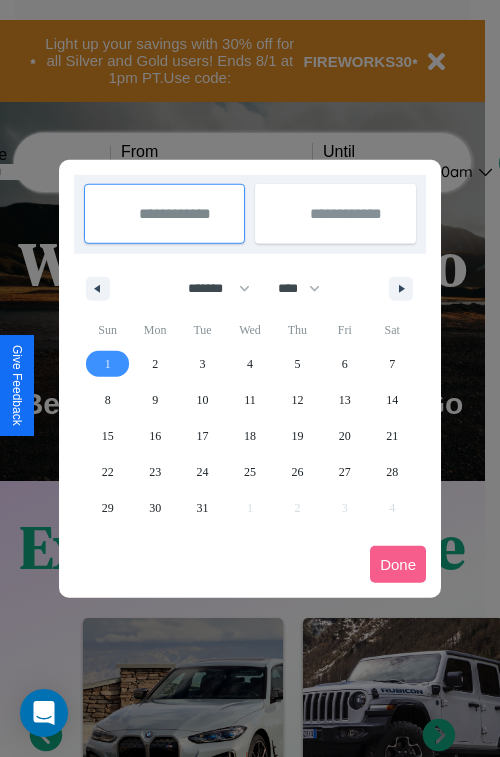 click on "1" at bounding box center (108, 364) 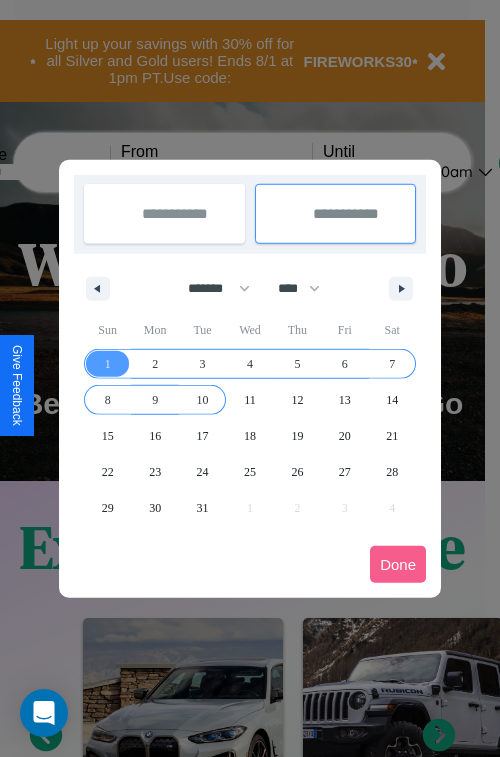 click on "10" at bounding box center [203, 400] 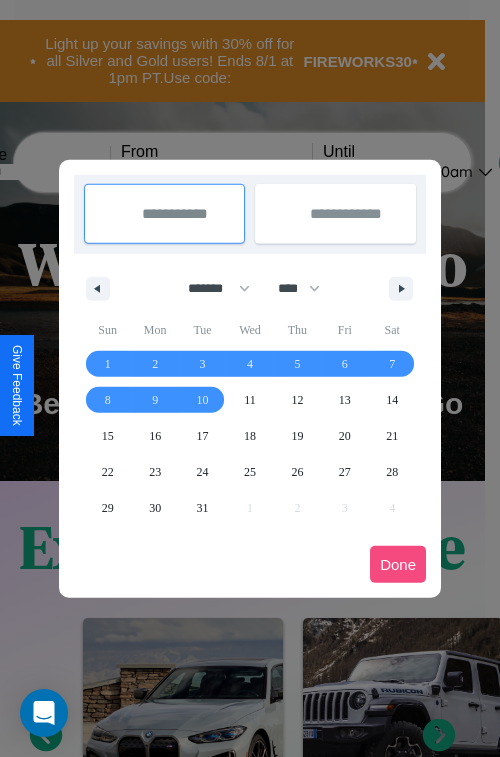 click on "Done" at bounding box center (398, 564) 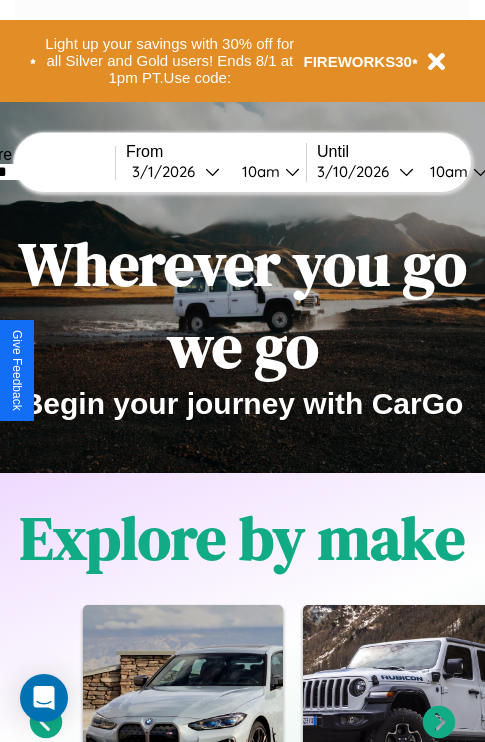 scroll, scrollTop: 0, scrollLeft: 70, axis: horizontal 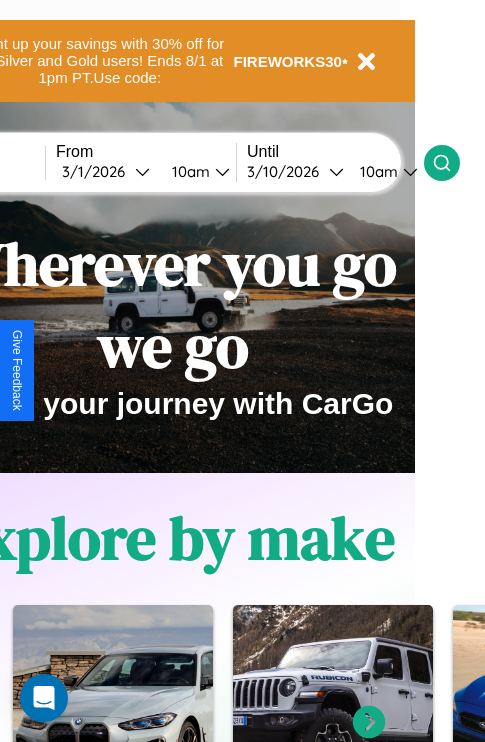 click 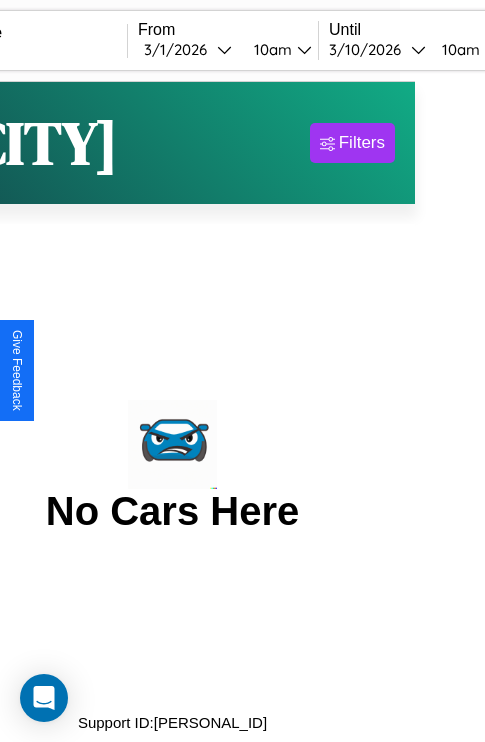 scroll, scrollTop: 0, scrollLeft: 0, axis: both 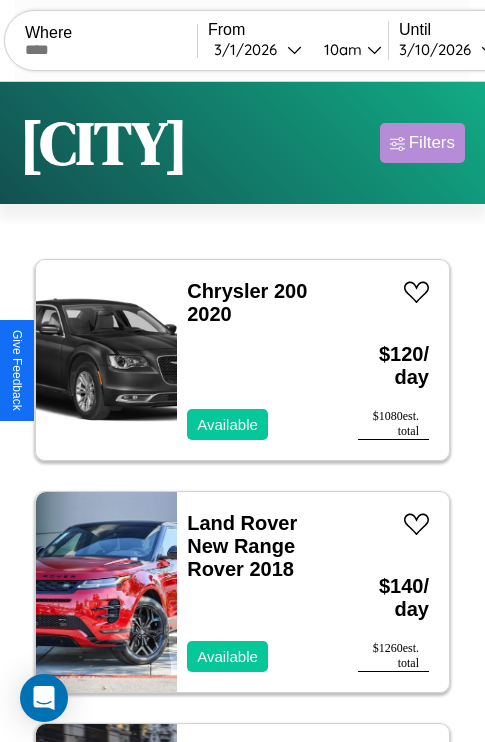 click on "Filters" at bounding box center [432, 143] 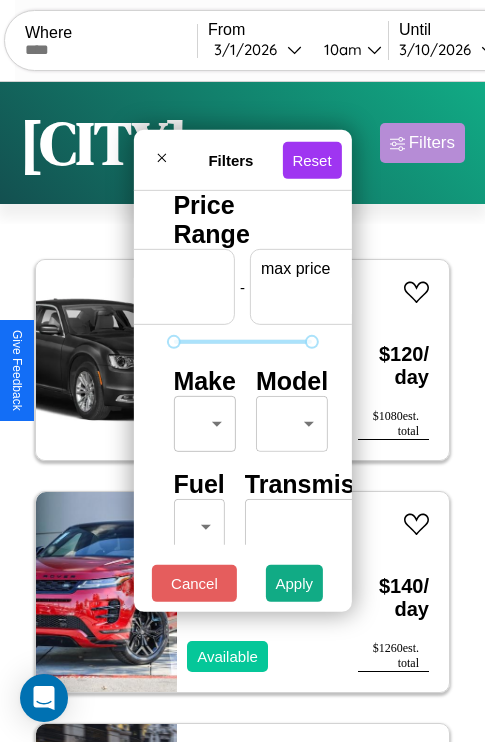 scroll, scrollTop: 0, scrollLeft: 124, axis: horizontal 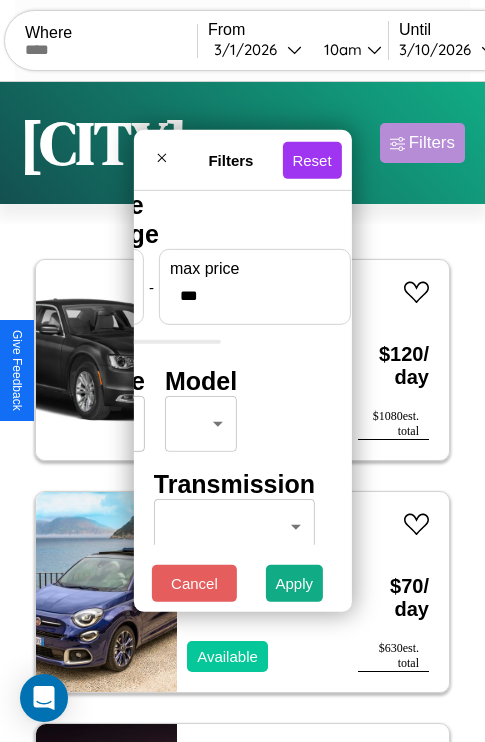 type on "***" 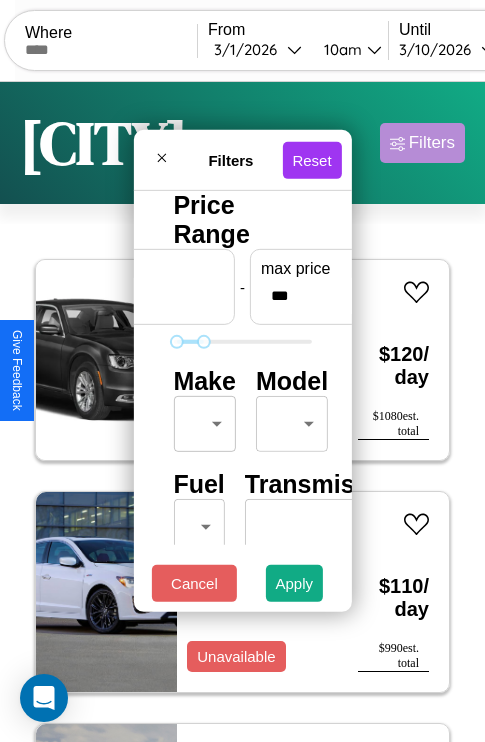 scroll, scrollTop: 162, scrollLeft: 63, axis: both 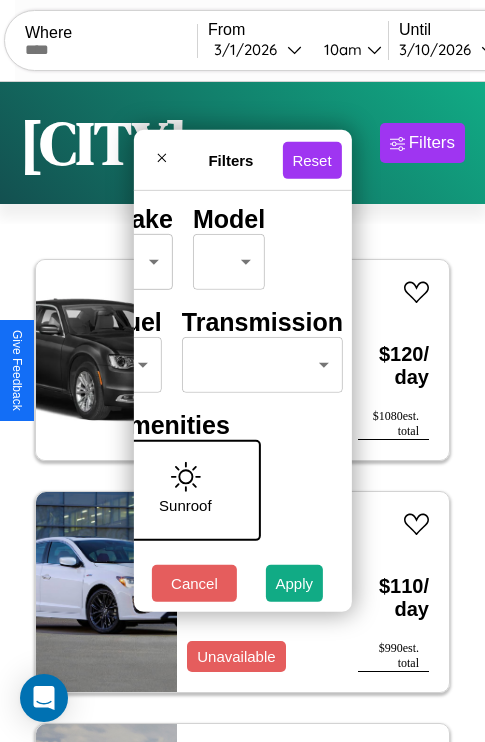 type on "**" 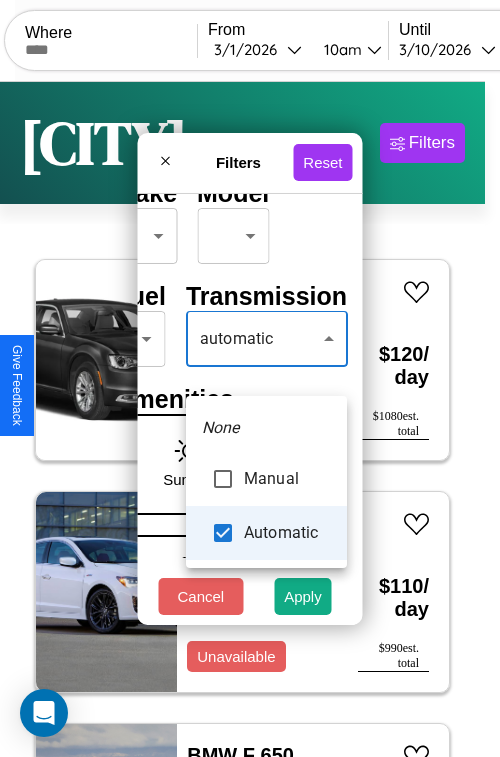 type on "*********" 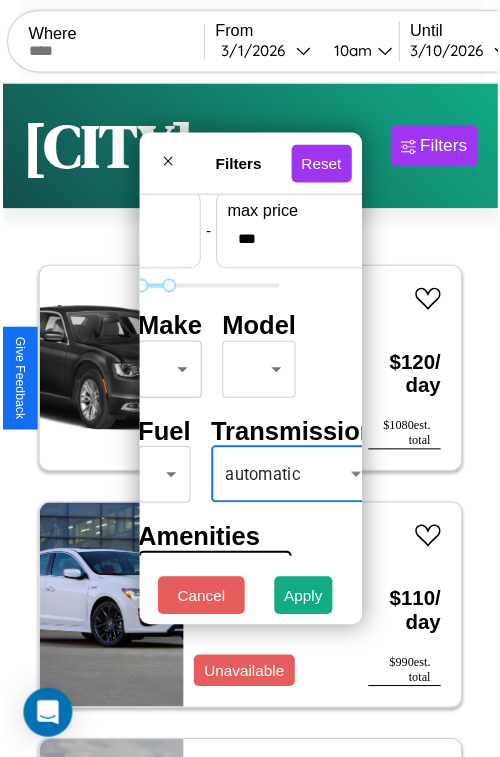 scroll, scrollTop: 59, scrollLeft: 40, axis: both 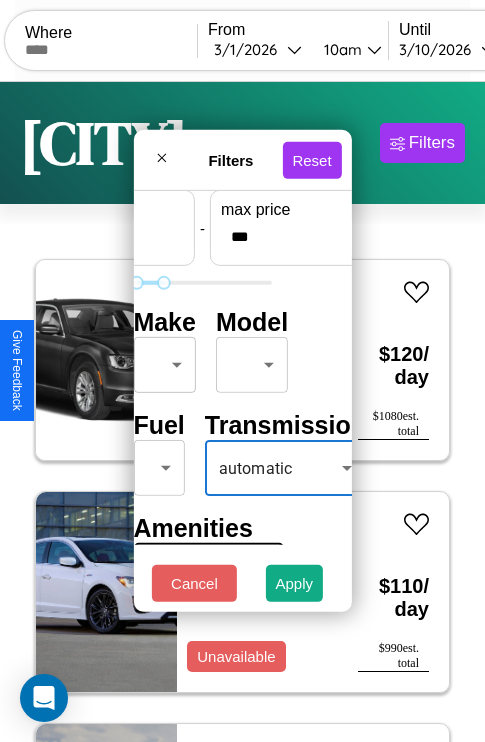 click on "CarGo Where From 3 / 1 / 2026 10am Until 3 / 10 / 2026 10am Become a Host Login Sign Up Atlanta Filters 173  cars in this area These cars can be picked up in this city. Chrysler   200   2020 Available $ 120  / day $ 1080  est. total Acura   RLX   2017 Unavailable $ 110  / day $ 990  est. total BMW   F 650   2018 Available $ 60  / day $ 540  est. total Fiat   Freemont   2021 Available $ 130  / day $ 1170  est. total Mazda   Mazda3   2020 Available $ 120  / day $ 1080  est. total Chrysler   Grand Voyager   2014 Available $ 50  / day $ 450  est. total Jaguar   XJ6   2021 Available $ 180  / day $ 1620  est. total Bentley   Flying Spur   2018 Available $ 170  / day $ 1530  est. total Volkswagen   Cabrio   2016 Unavailable $ 120  / day $ 1080  est. total Bentley   Roll Royce Silver Seraph   2024 Available $ 110  / day $ 990  est. total Honda   TRX500 (Rubicon)   2021 Available $ 200  / day $ 1800  est. total Mazda   929   2022 Available $ 70  / day $ 630  est. total Lexus   GS   2017 Available $ 140  / day $ 1260" at bounding box center (242, 412) 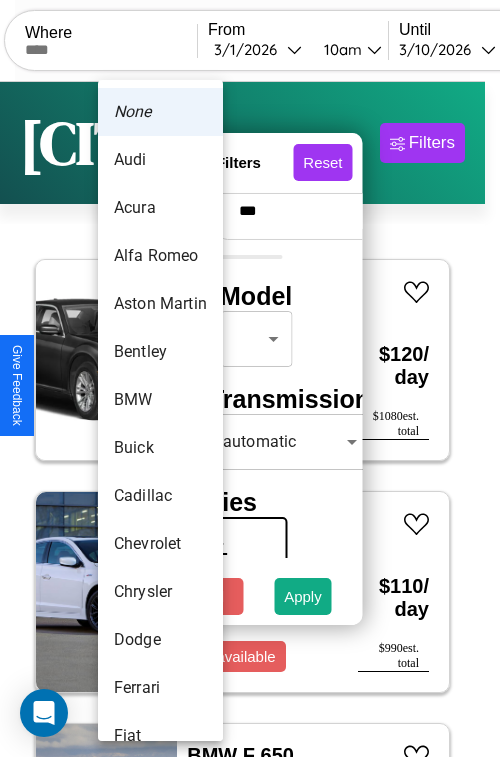 scroll, scrollTop: 102, scrollLeft: 0, axis: vertical 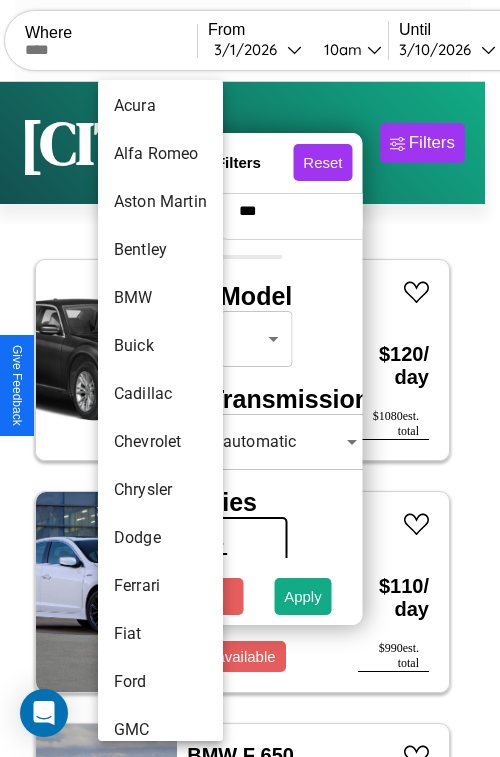 click on "Infiniti" at bounding box center [160, 922] 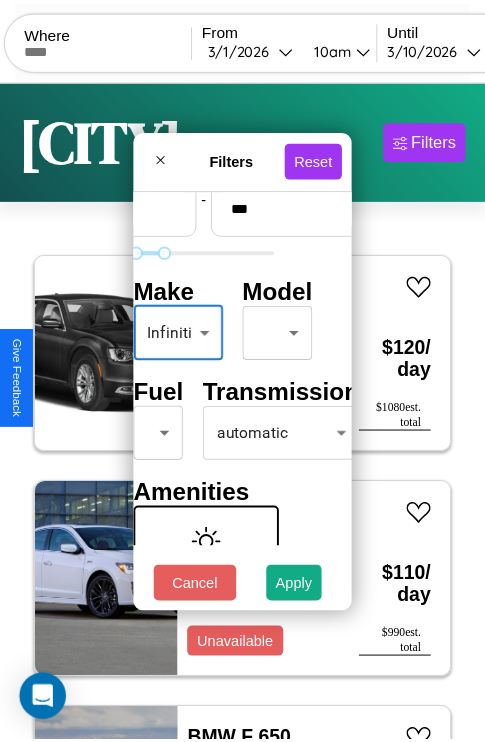scroll, scrollTop: 752, scrollLeft: 0, axis: vertical 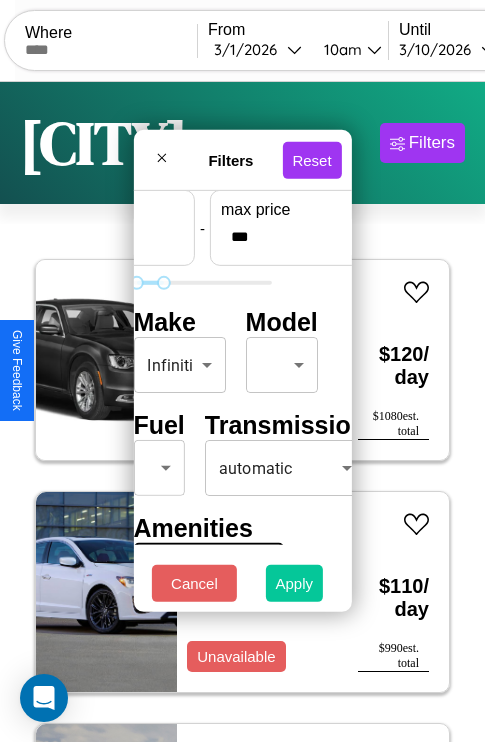 click on "Apply" at bounding box center (295, 583) 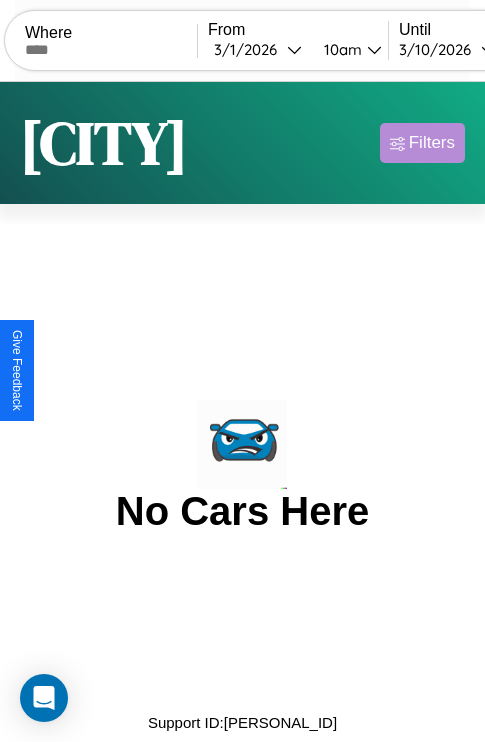 click on "Filters" at bounding box center [432, 143] 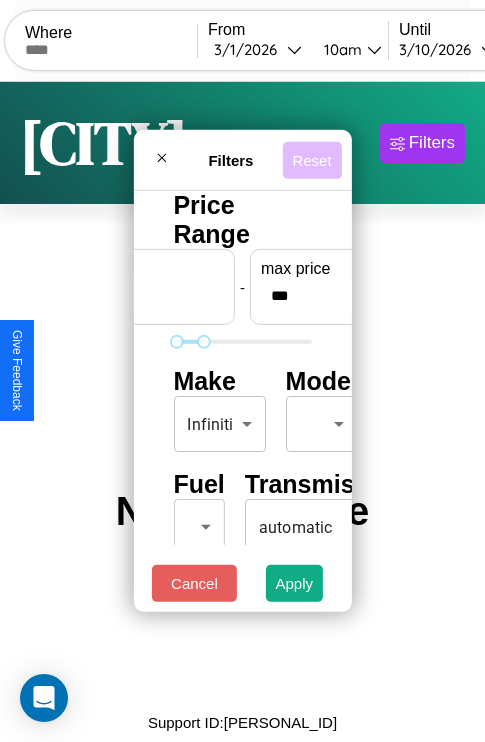 click on "Reset" at bounding box center (311, 159) 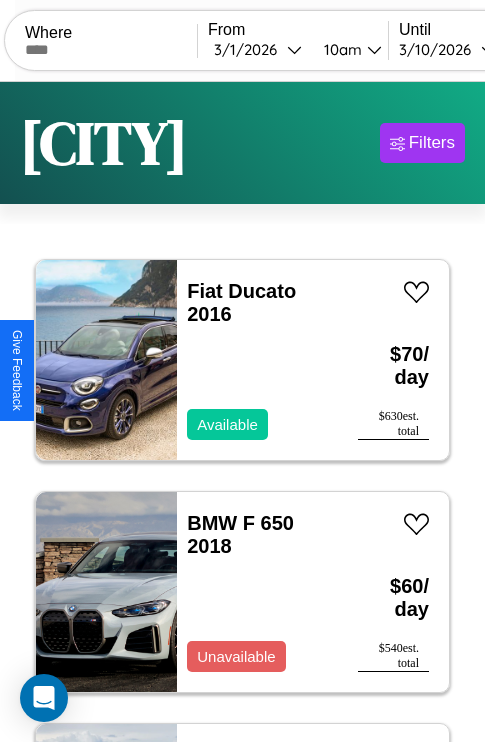scroll, scrollTop: 95, scrollLeft: 0, axis: vertical 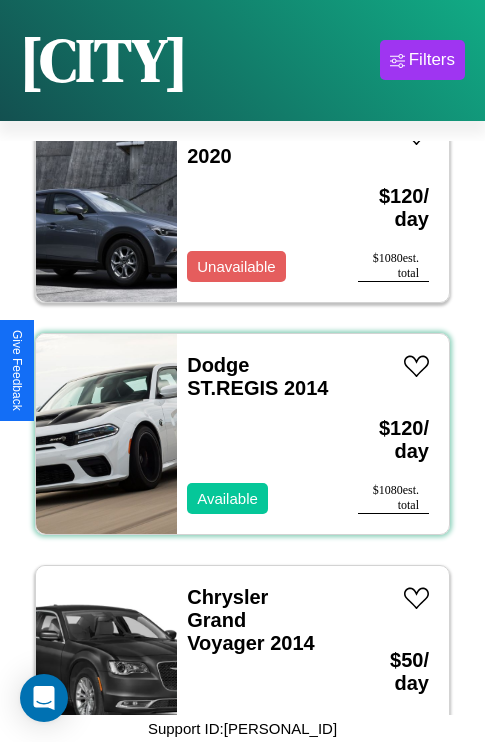 click on "Dodge   ST.REGIS   2014 Available" at bounding box center (257, 434) 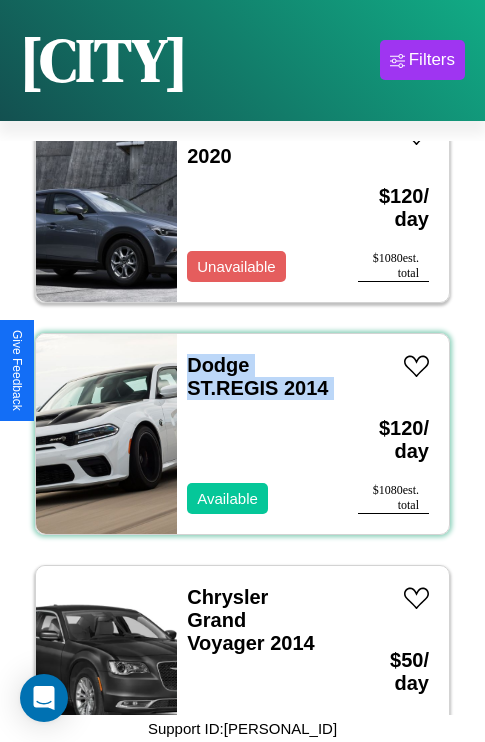 click on "Dodge   ST.REGIS   2014 Available" at bounding box center (257, 434) 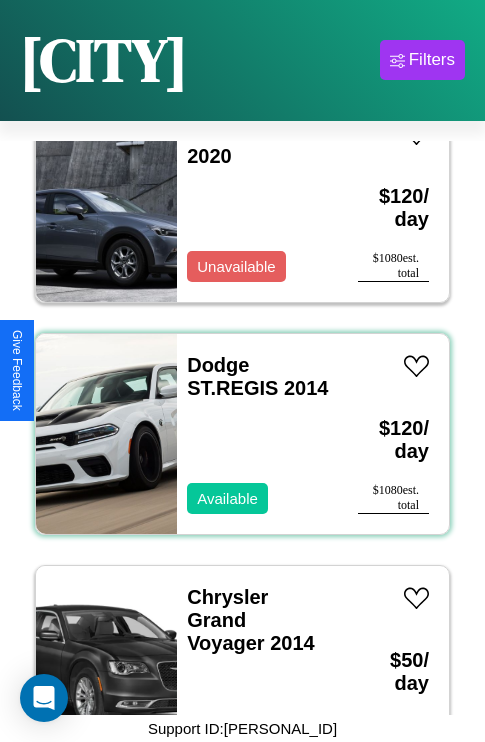 click on "Dodge   ST.REGIS   2014 Available" at bounding box center (257, 434) 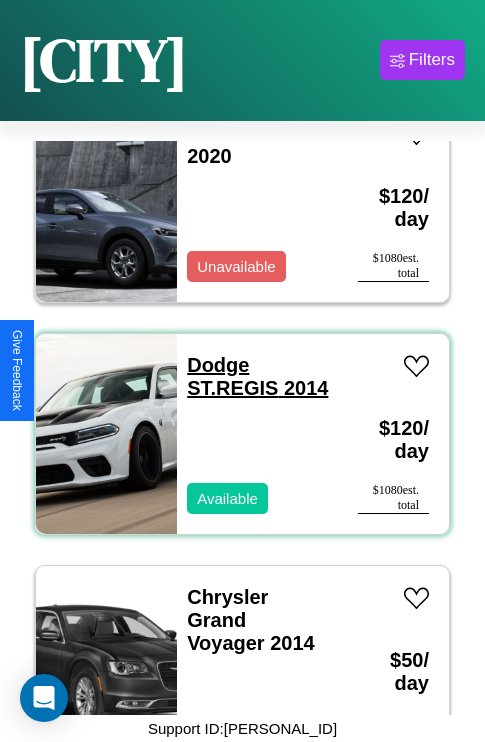 click on "Dodge   ST.REGIS   2014" at bounding box center [257, 376] 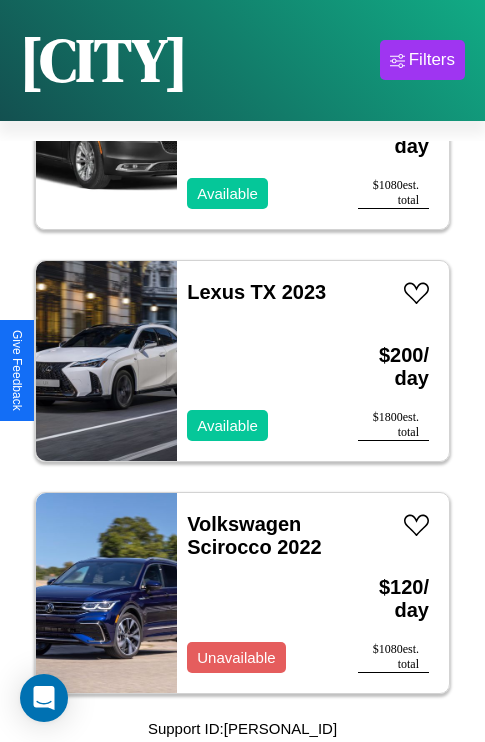 scroll, scrollTop: 20955, scrollLeft: 0, axis: vertical 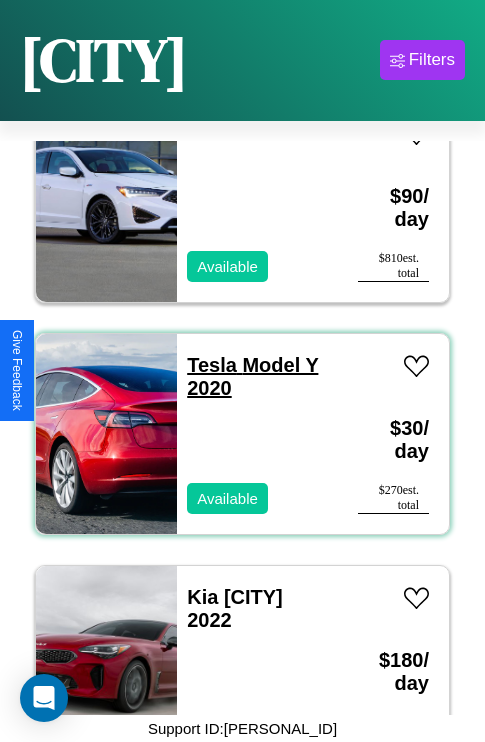 click on "Tesla   Model Y   2020" at bounding box center (252, 376) 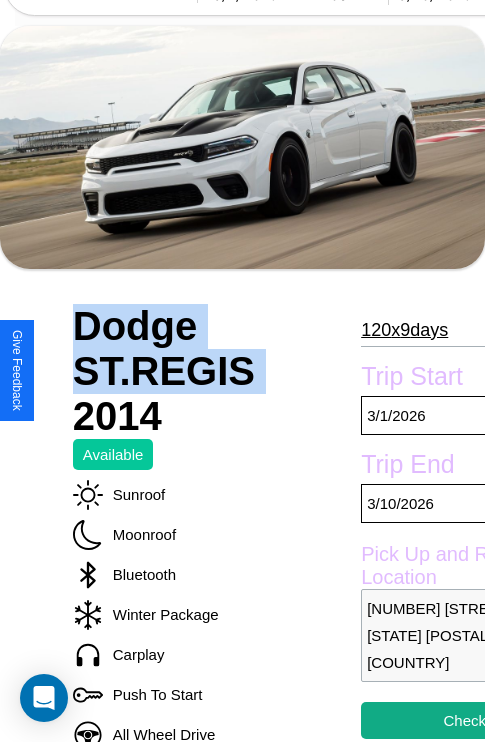 scroll, scrollTop: 377, scrollLeft: 96, axis: both 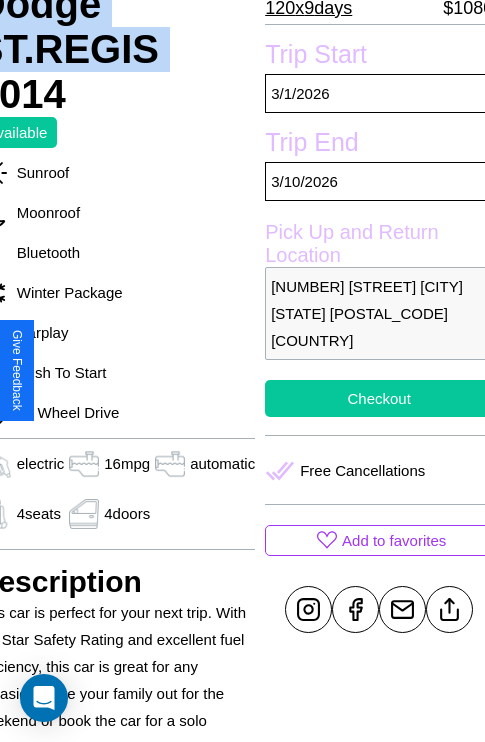 click on "Checkout" at bounding box center (379, 398) 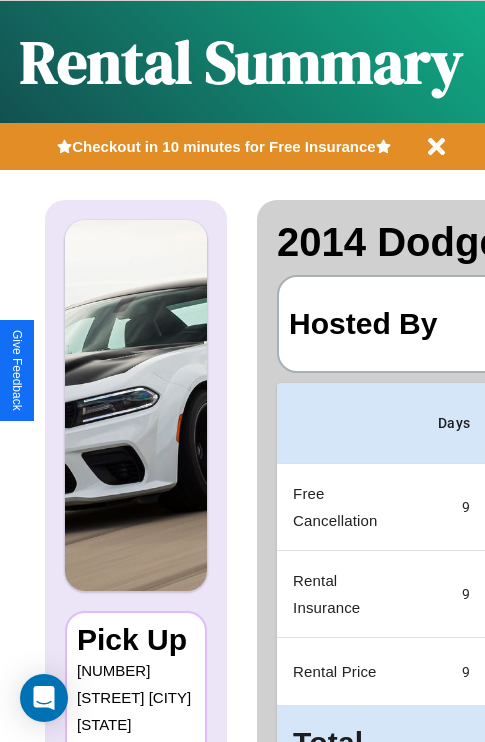 scroll, scrollTop: 0, scrollLeft: 378, axis: horizontal 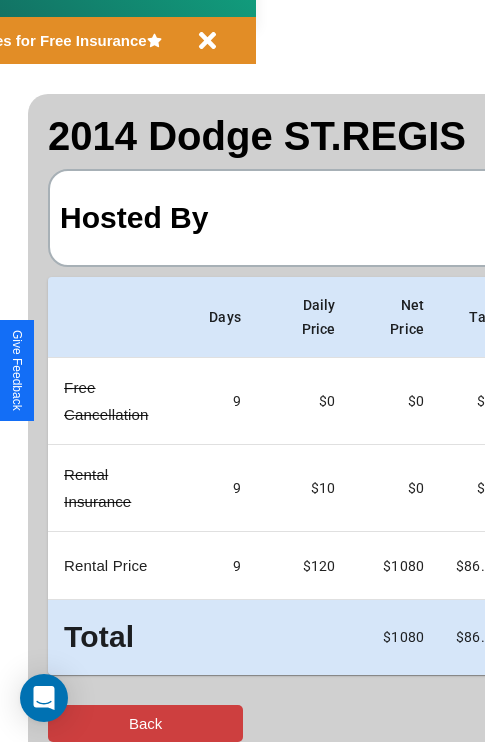 click on "Back" at bounding box center [145, 723] 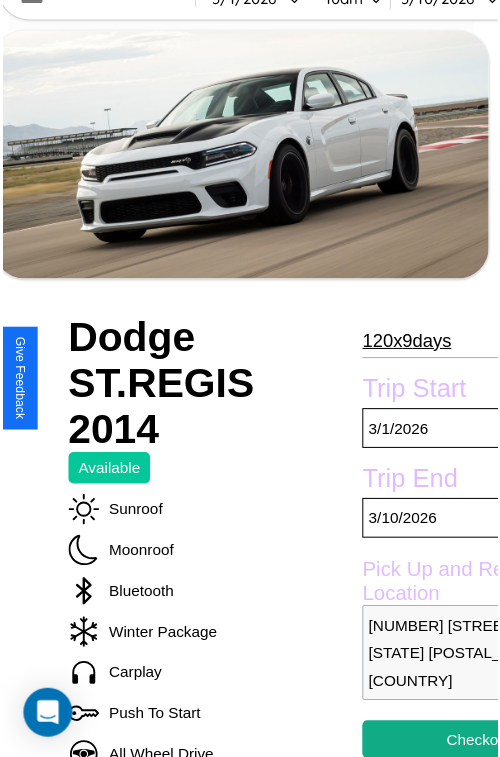 scroll, scrollTop: 519, scrollLeft: 96, axis: both 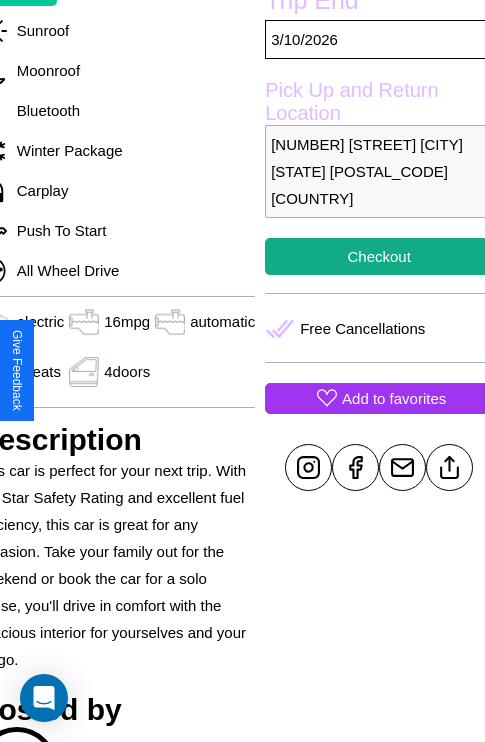 click on "Add to favorites" at bounding box center (394, 398) 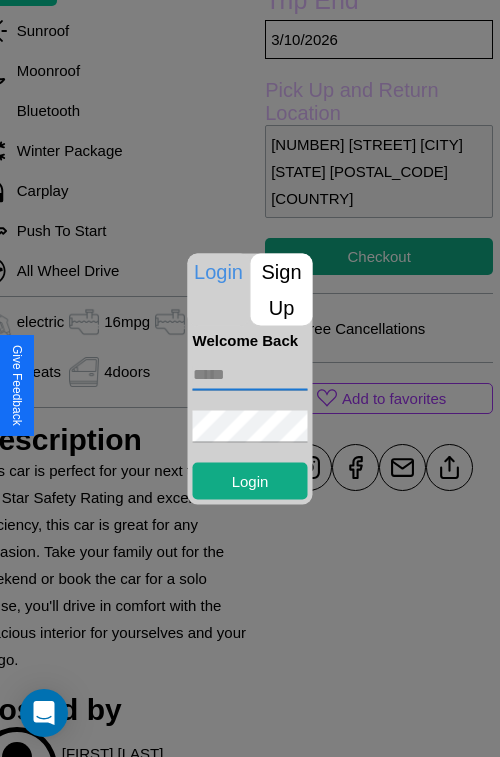 click at bounding box center (250, 374) 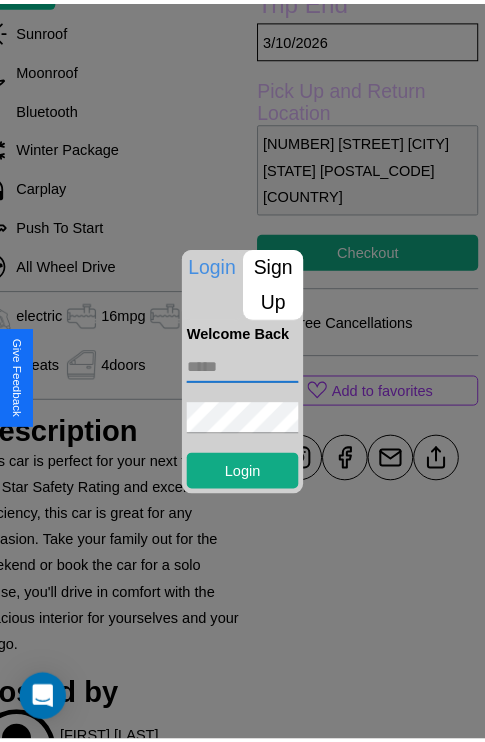 scroll, scrollTop: 370, scrollLeft: 96, axis: both 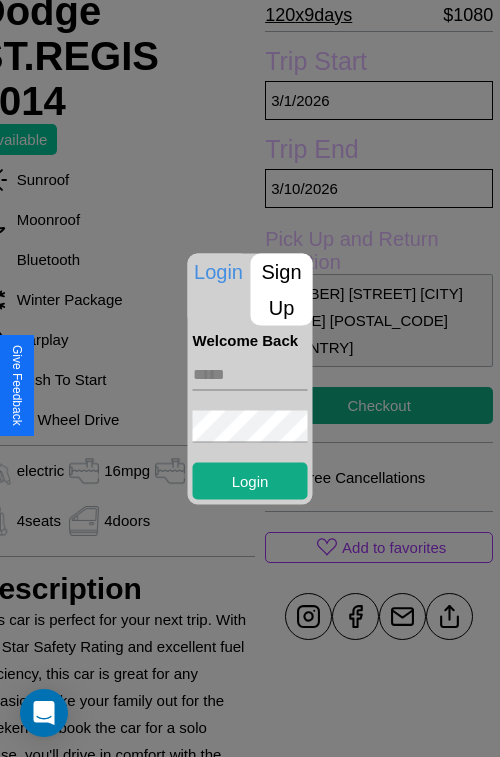 click at bounding box center (250, 378) 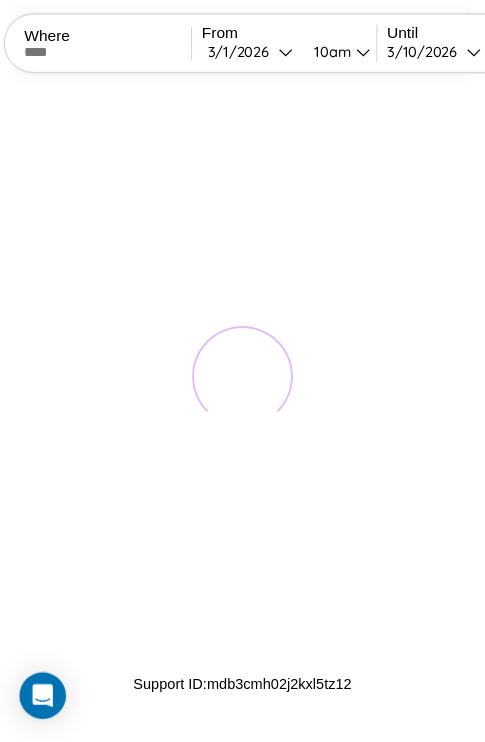 scroll, scrollTop: 0, scrollLeft: 0, axis: both 